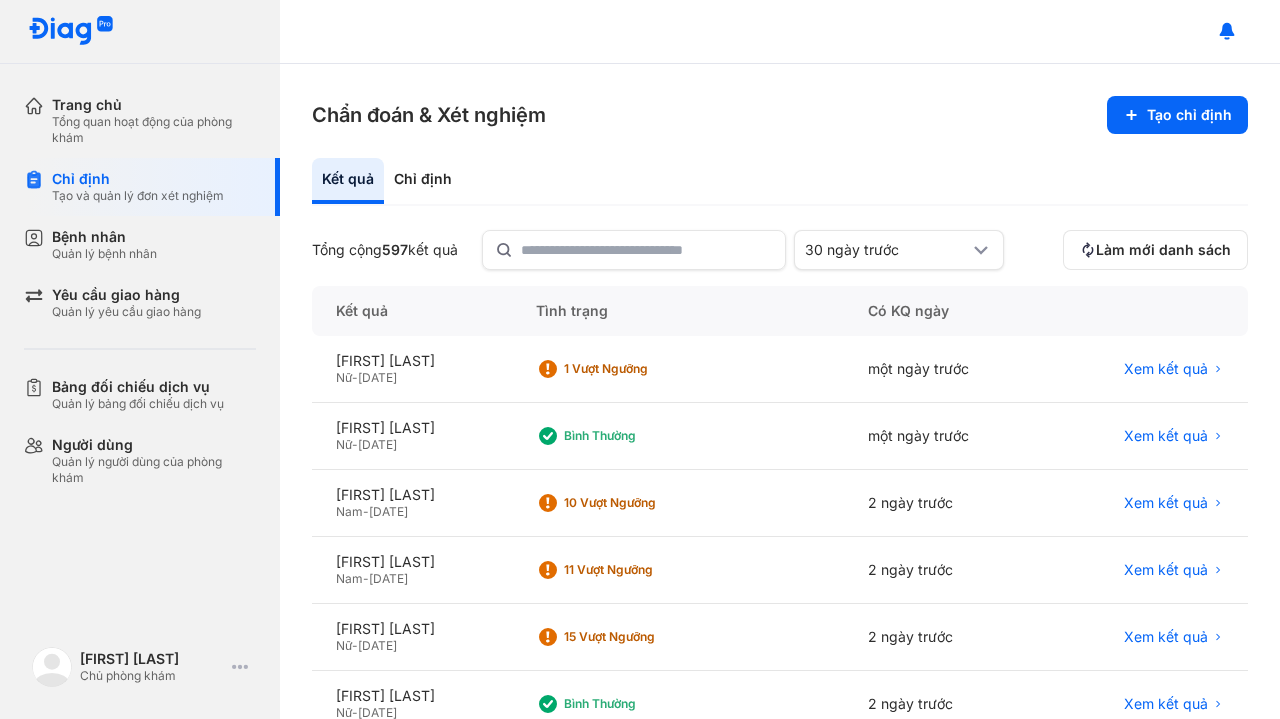 scroll, scrollTop: 0, scrollLeft: 0, axis: both 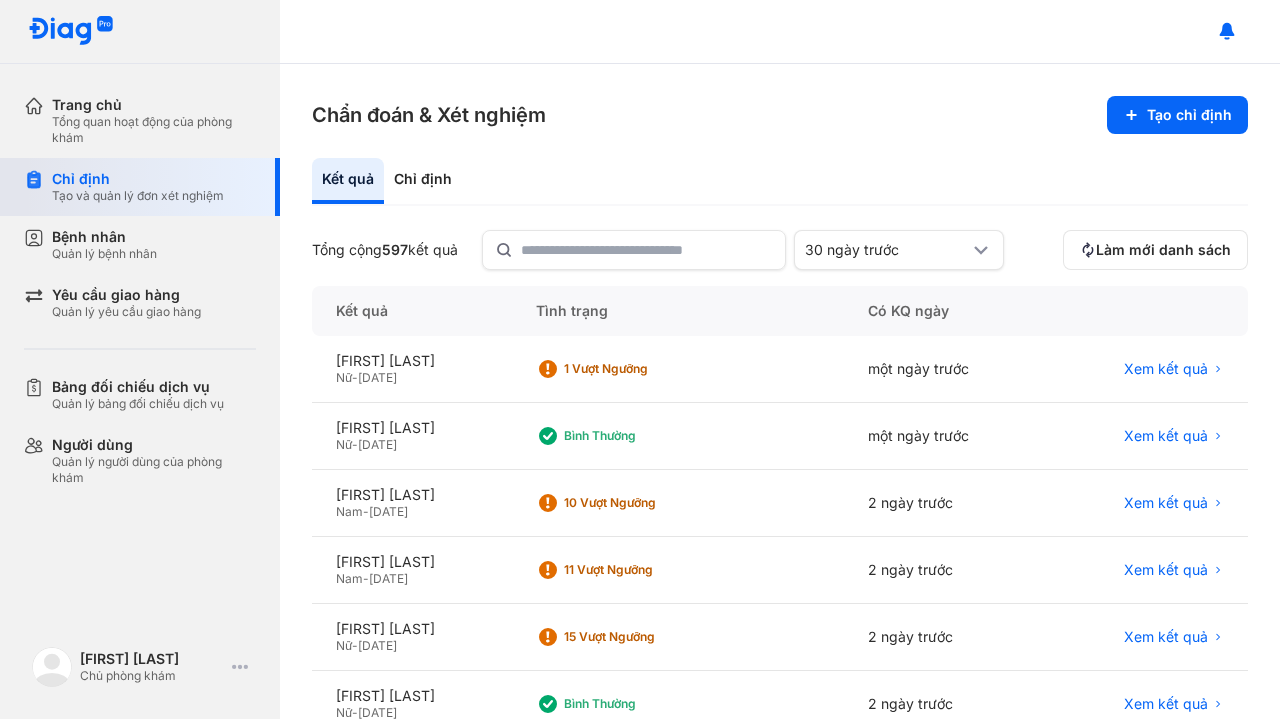 click on "Tạo và quản lý đơn xét nghiệm" at bounding box center [138, 196] 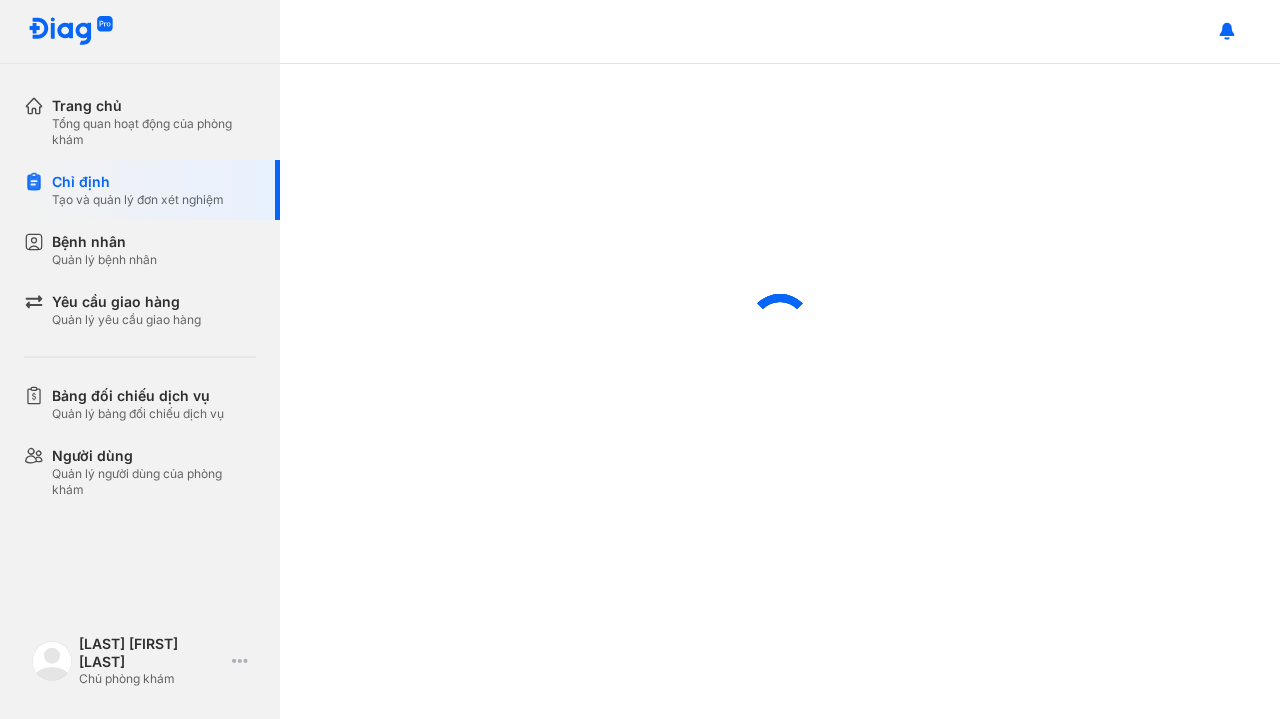 scroll, scrollTop: 0, scrollLeft: 0, axis: both 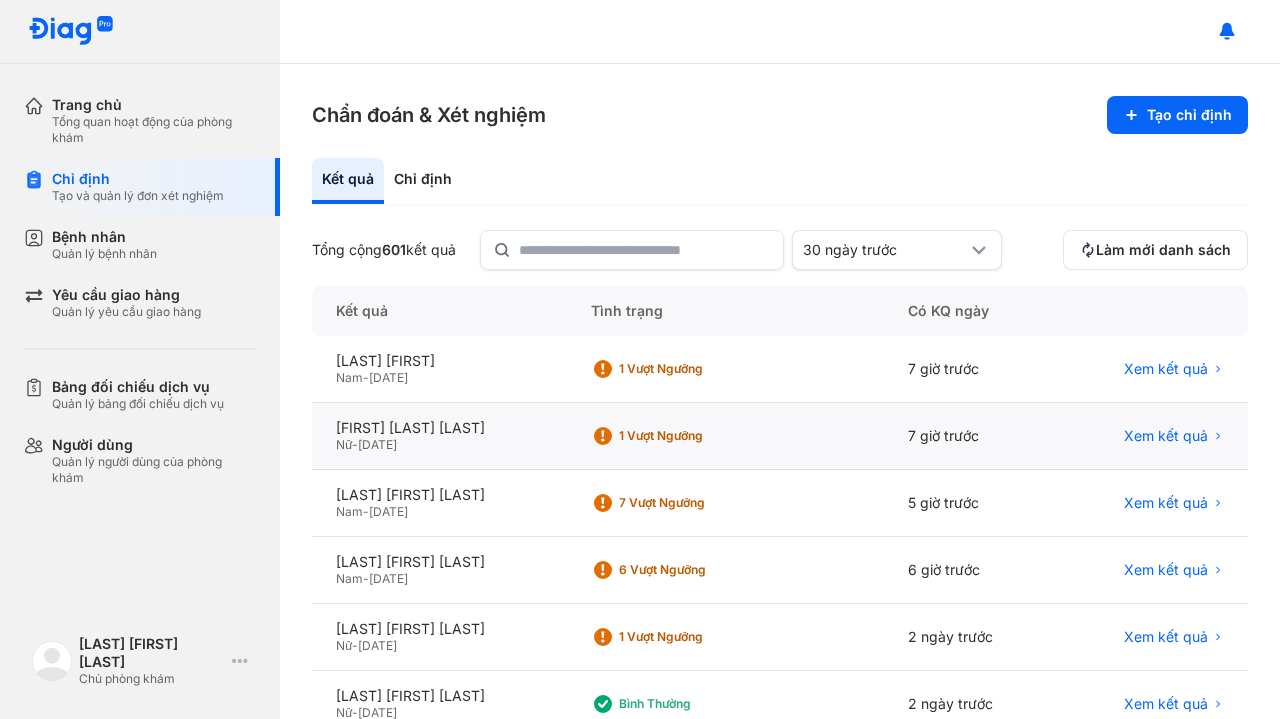 click on "Nữ  -  18/05/1969" 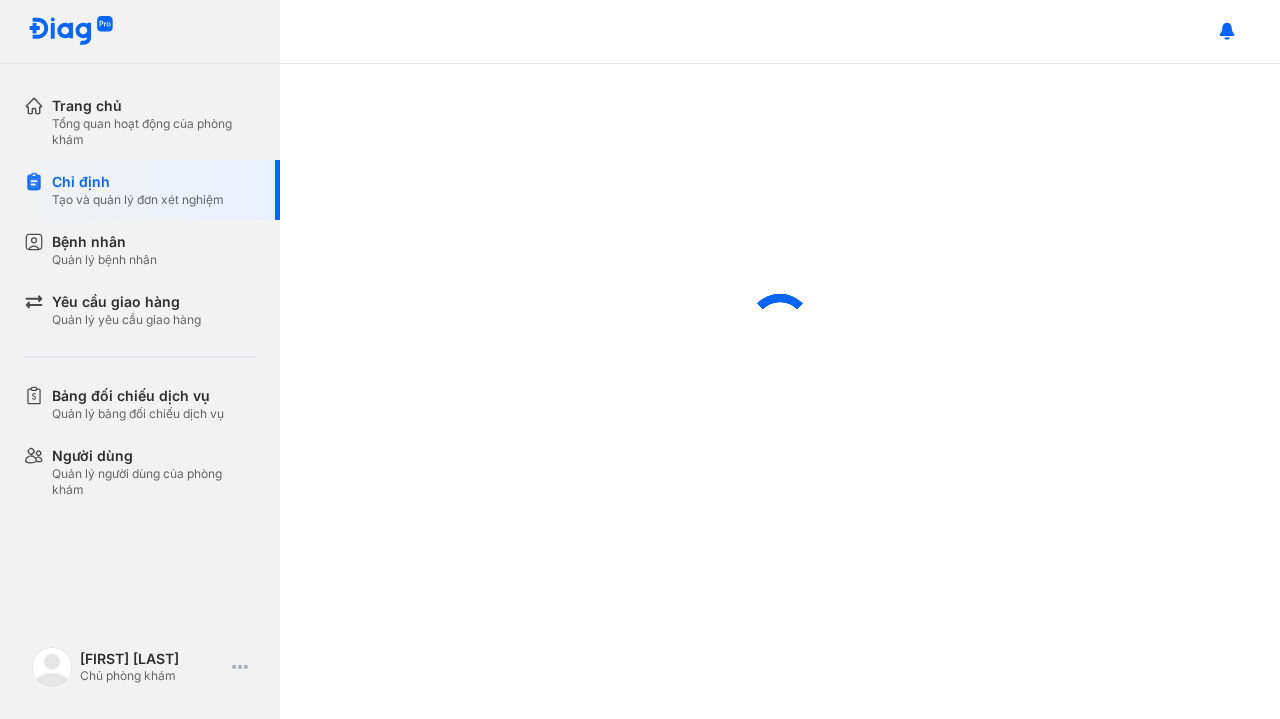 scroll, scrollTop: 0, scrollLeft: 0, axis: both 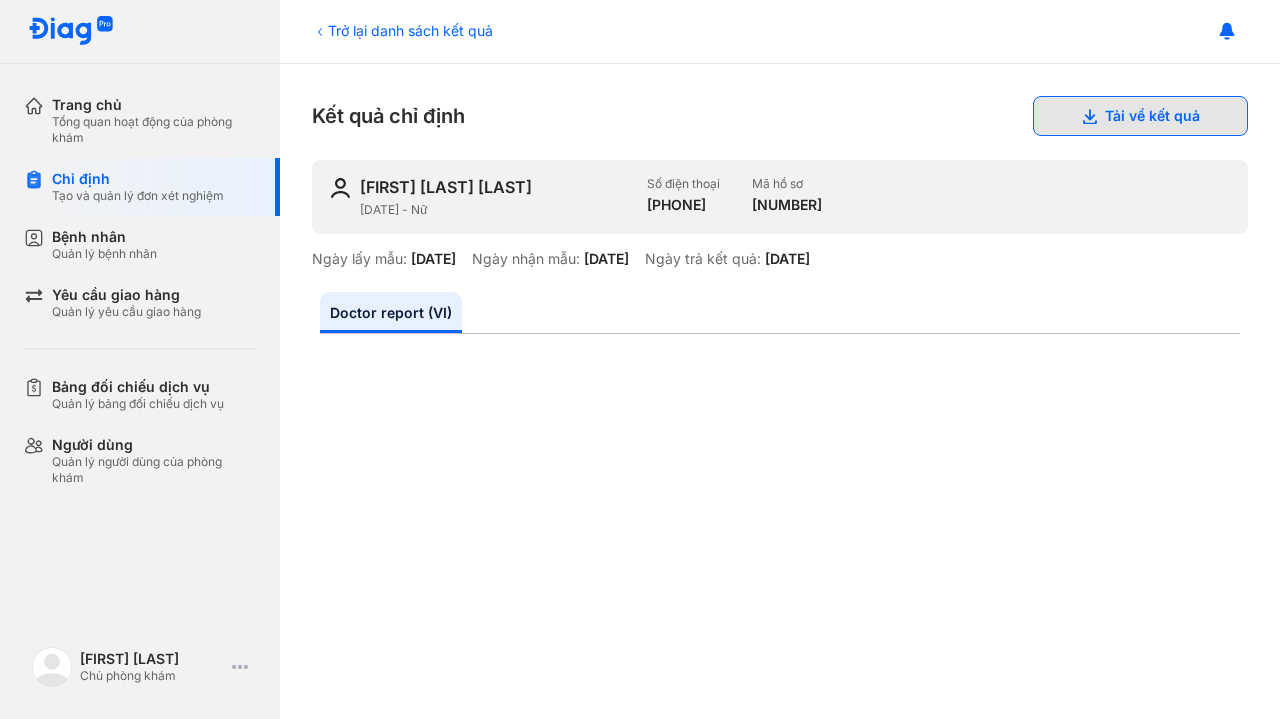 click on "Tải về kết quả" at bounding box center (1140, 116) 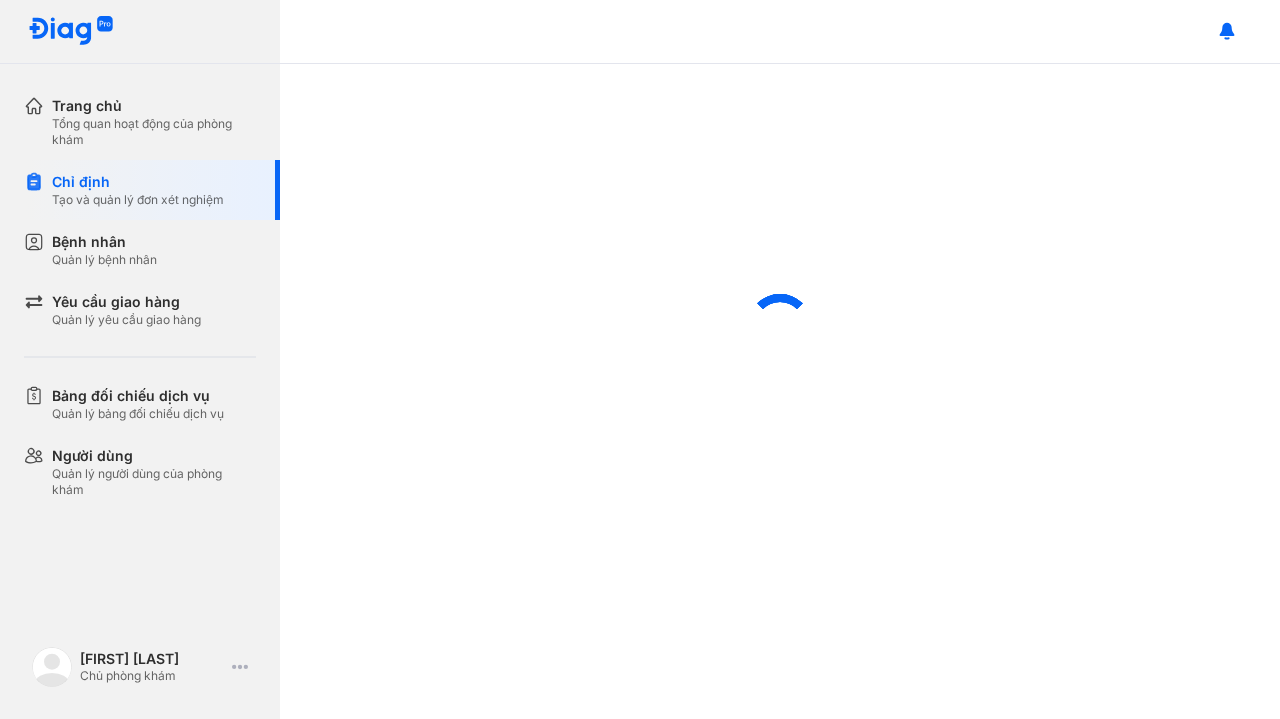 scroll, scrollTop: 0, scrollLeft: 0, axis: both 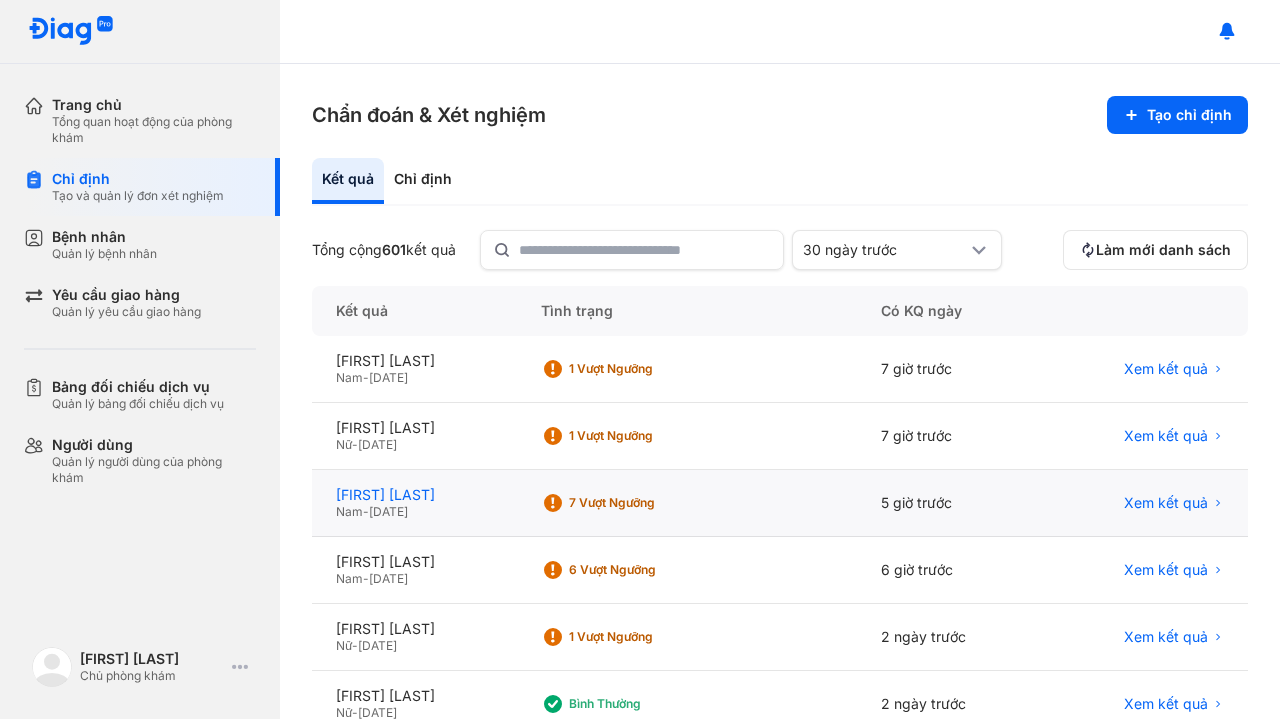 click on "[LAST] [FIRST] [LAST]" 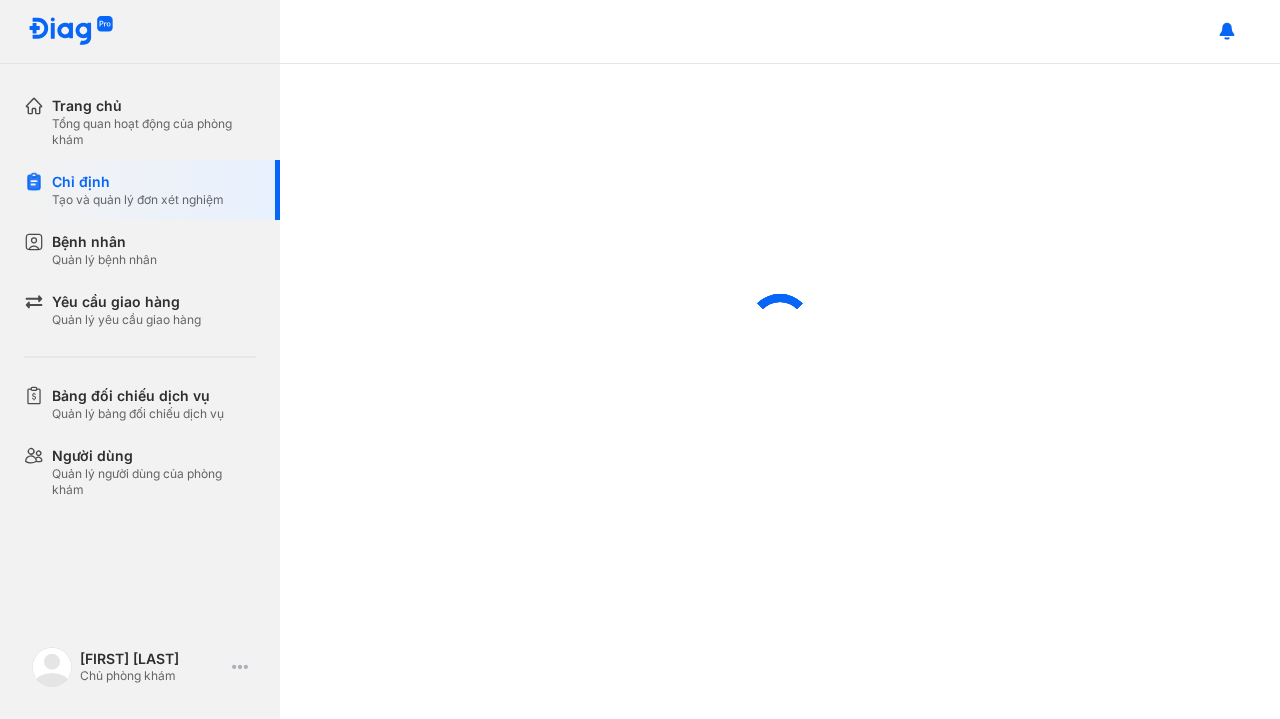 scroll, scrollTop: 0, scrollLeft: 0, axis: both 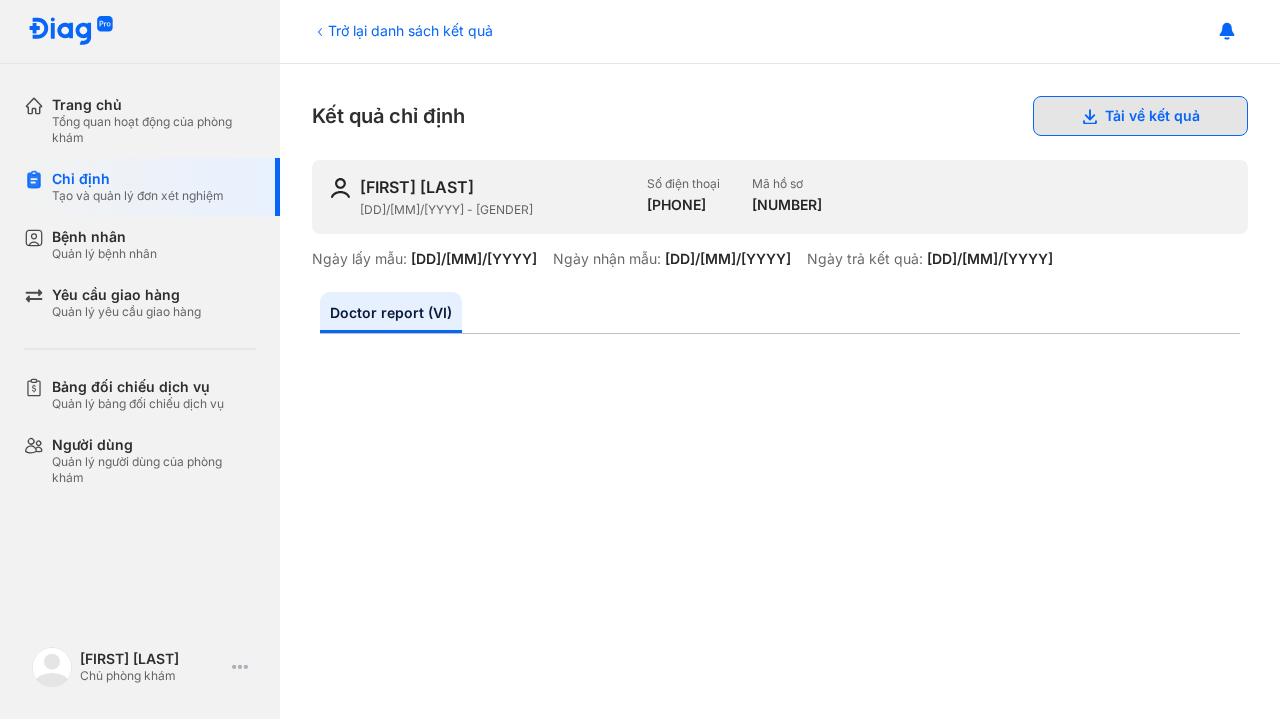 click on "Tải về kết quả" at bounding box center (1140, 116) 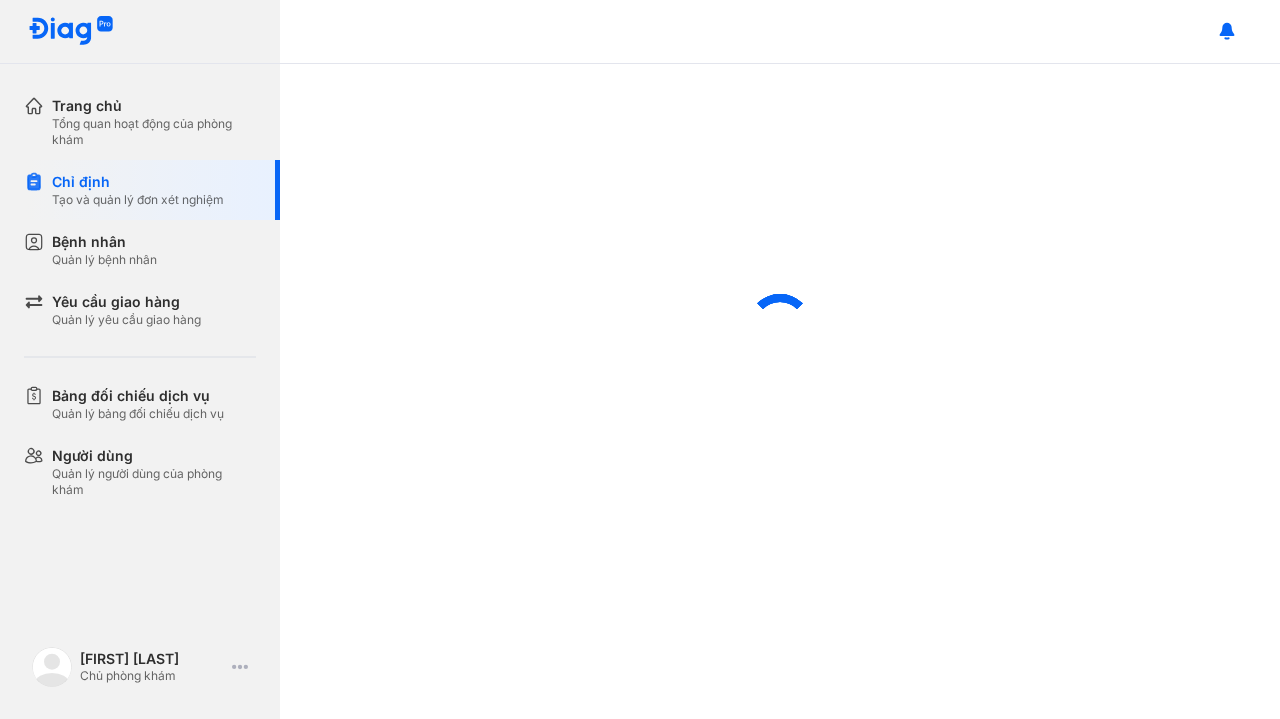 scroll, scrollTop: 0, scrollLeft: 0, axis: both 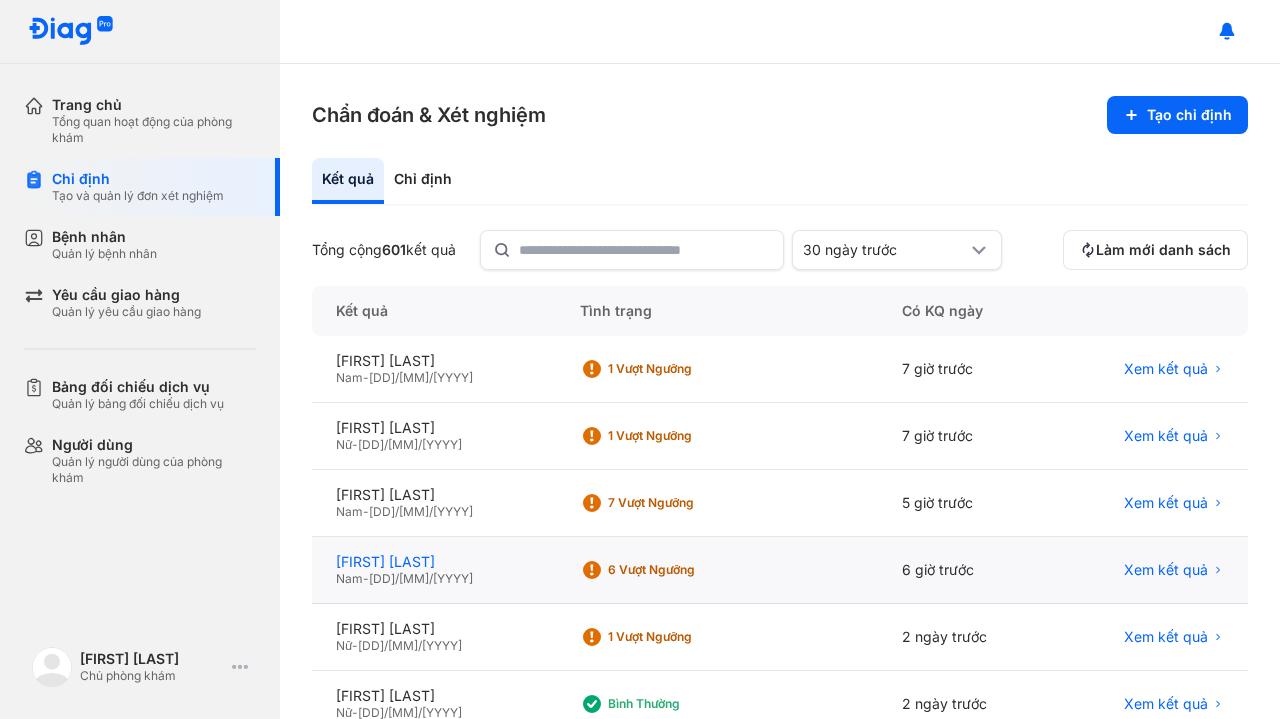 click on "TRẦN VĂN THUẬT" 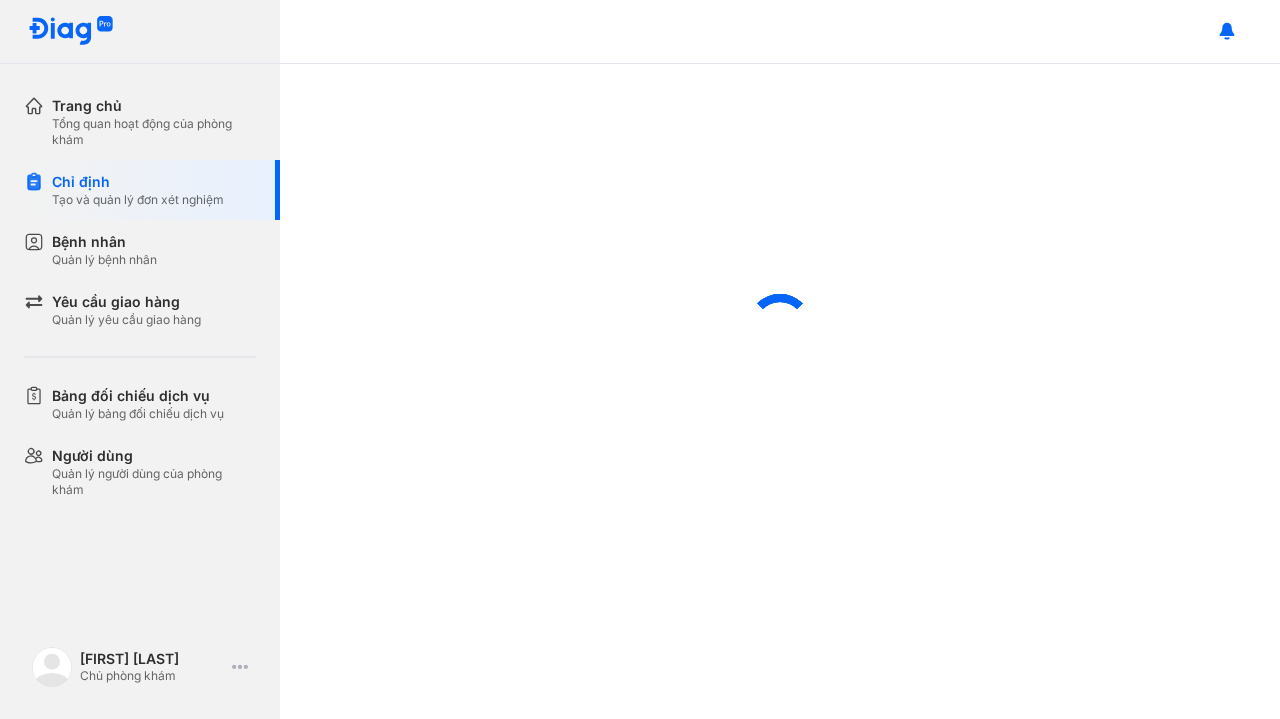 scroll, scrollTop: 0, scrollLeft: 0, axis: both 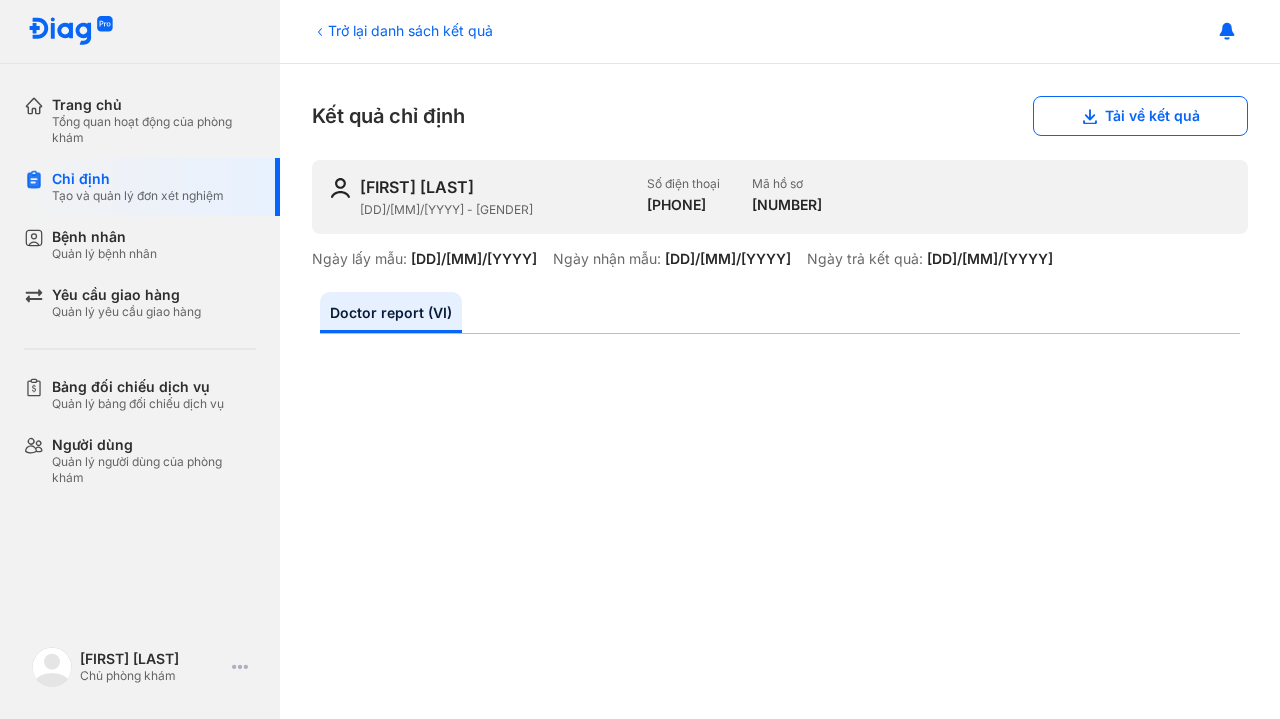 click on "[FIRST] [LAST]" at bounding box center [417, 187] 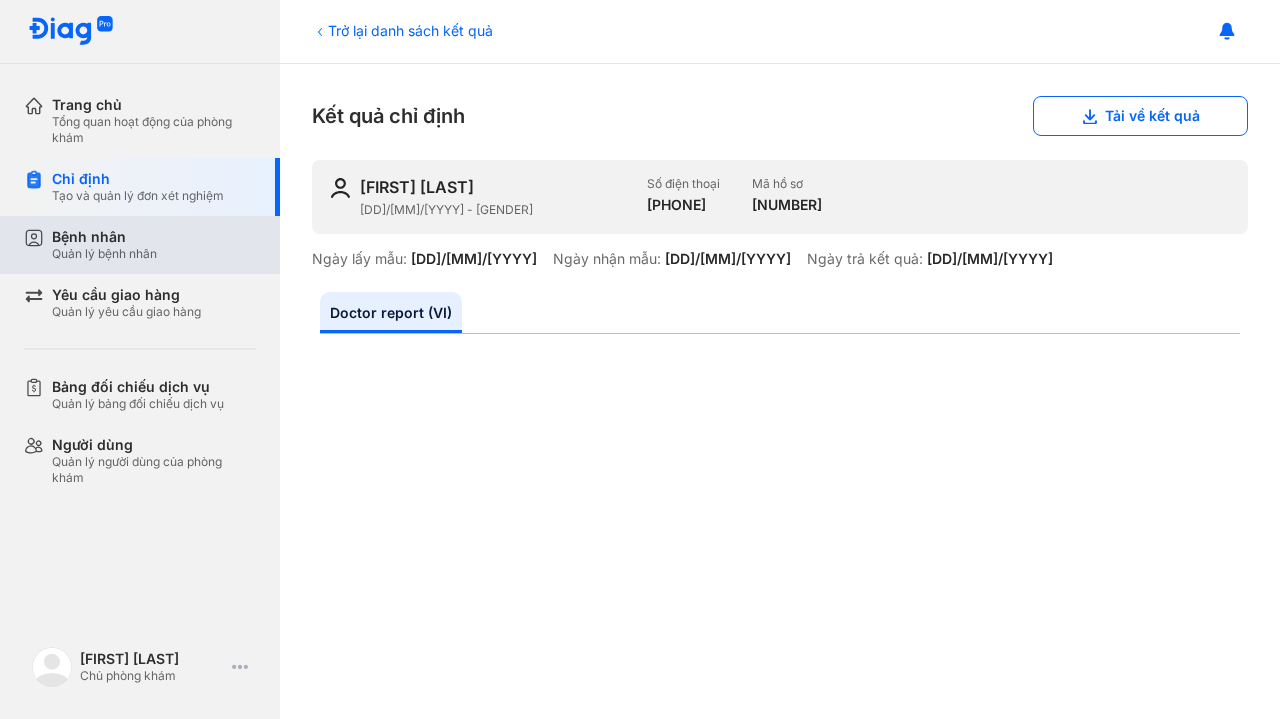 click on "Quản lý bệnh nhân" at bounding box center (104, 254) 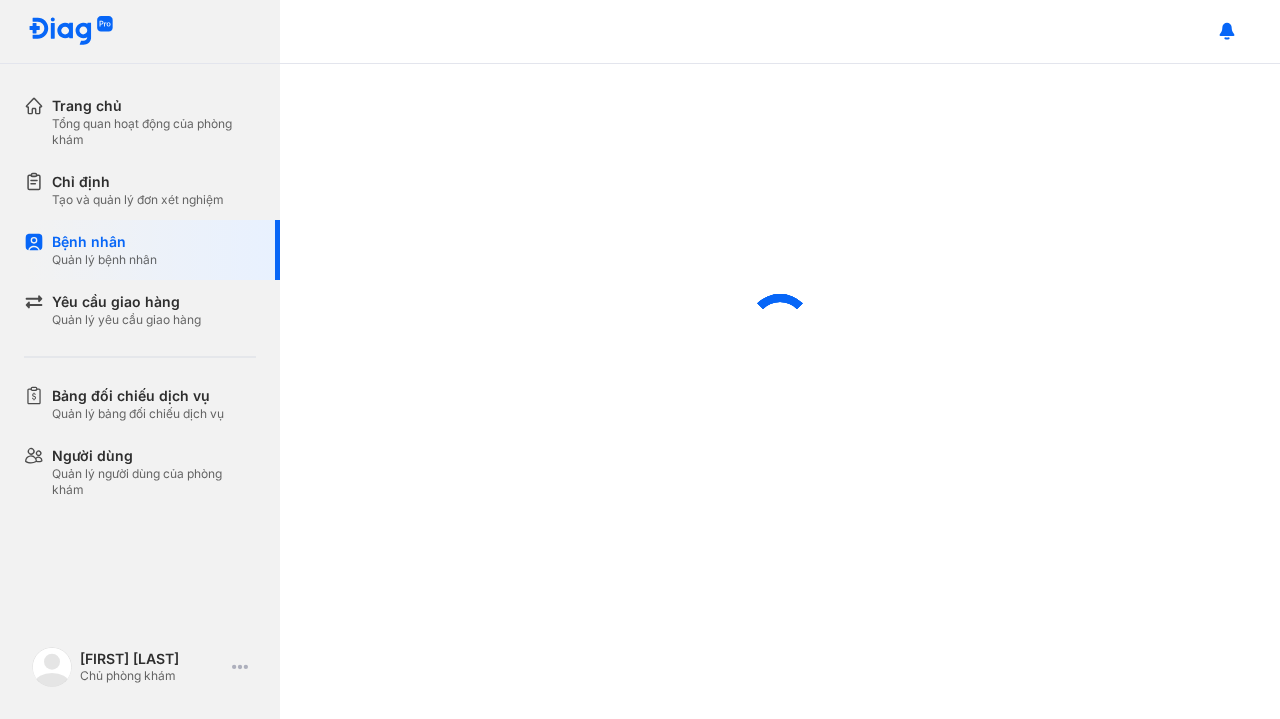scroll, scrollTop: 0, scrollLeft: 0, axis: both 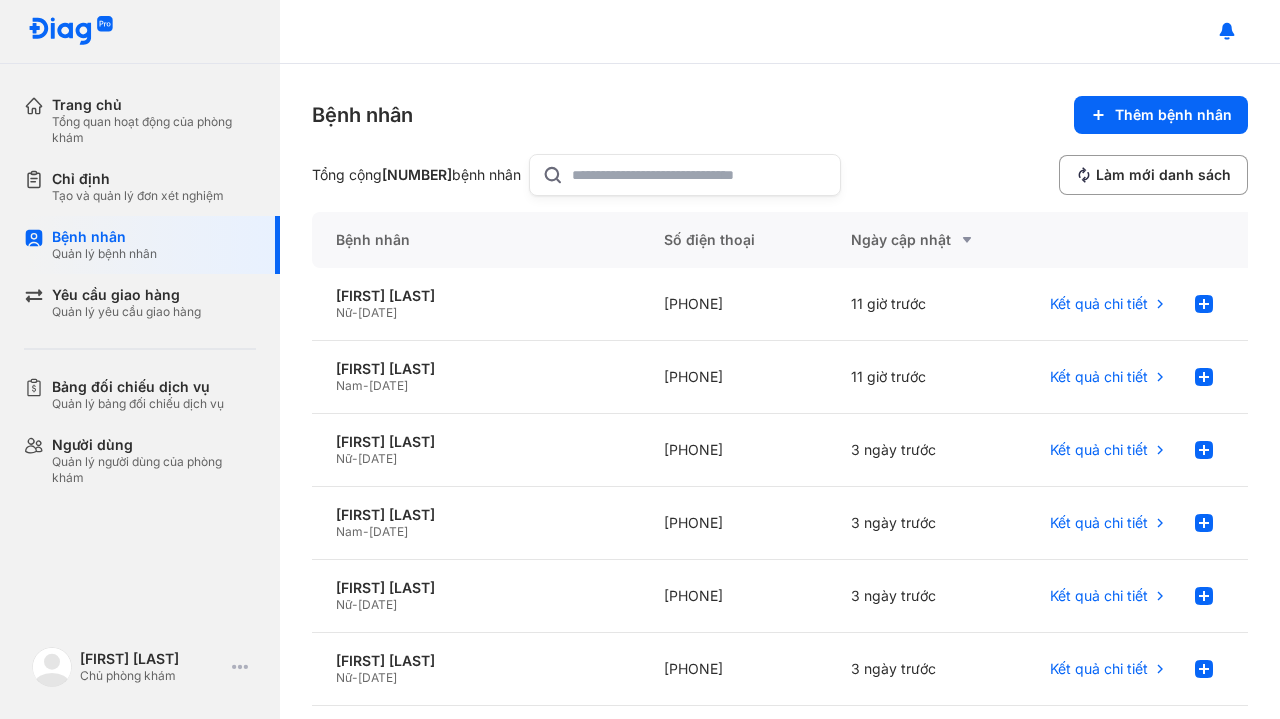 click 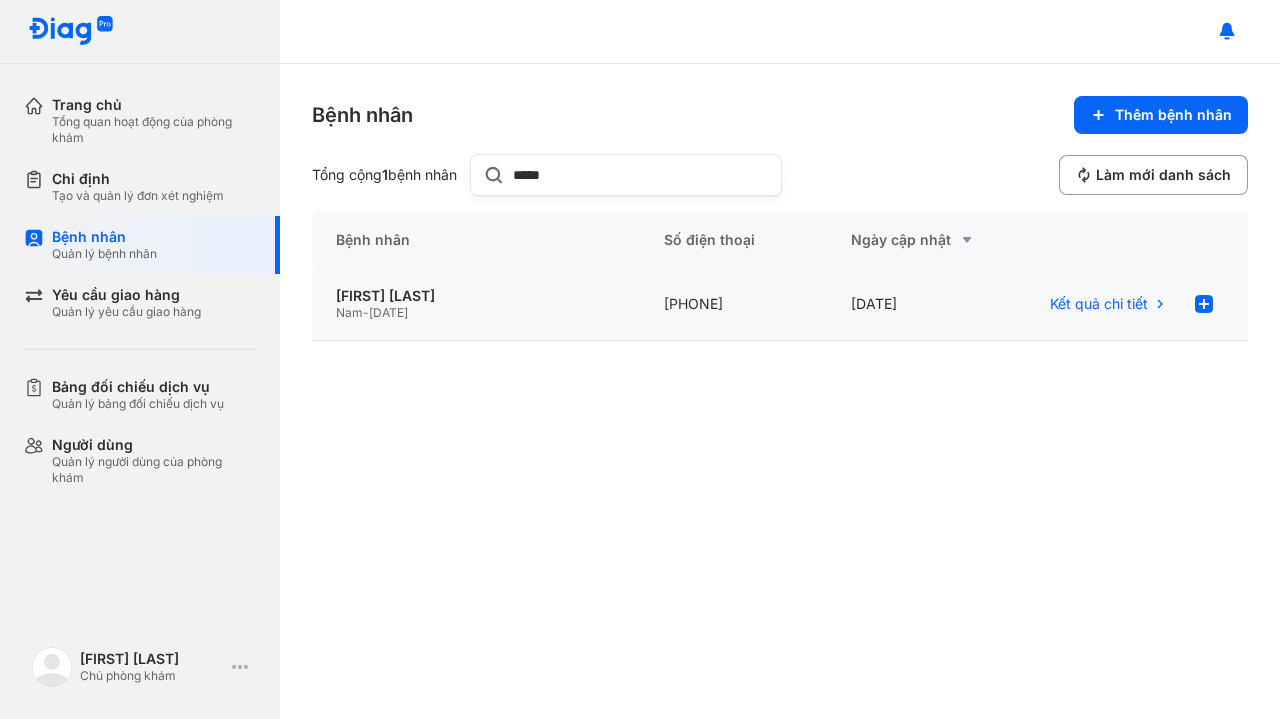type on "*****" 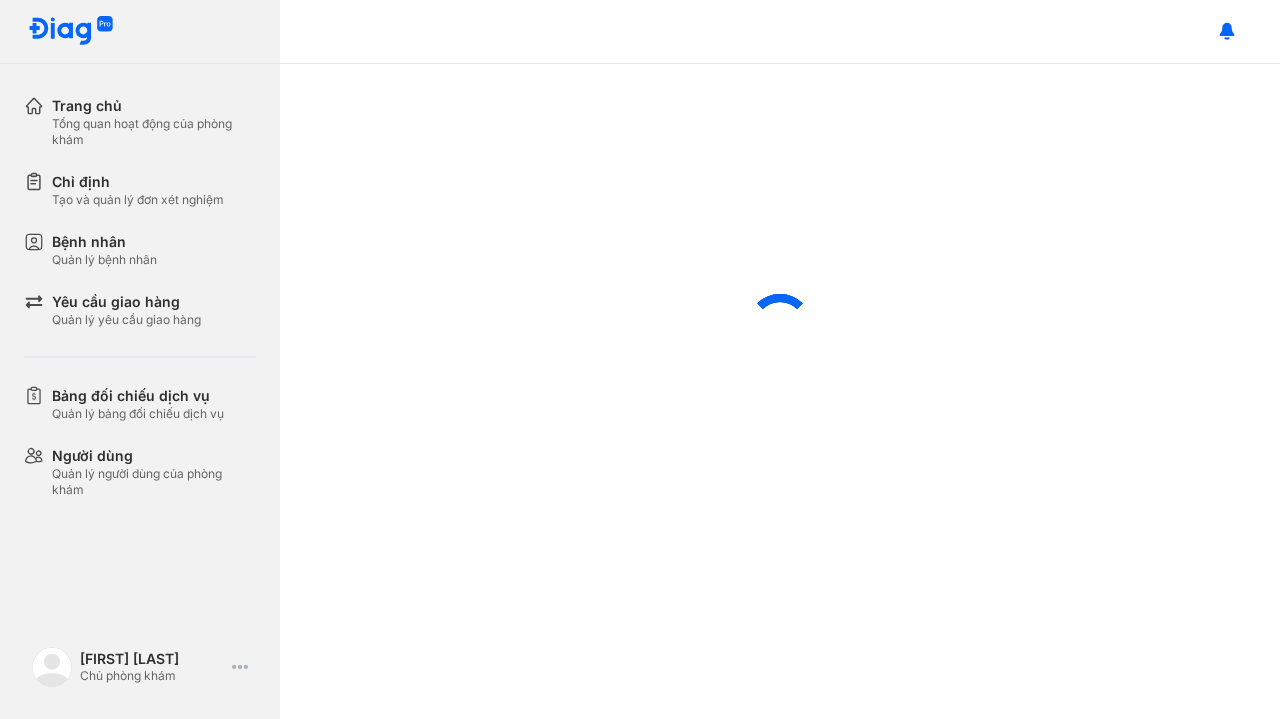 scroll, scrollTop: 0, scrollLeft: 0, axis: both 